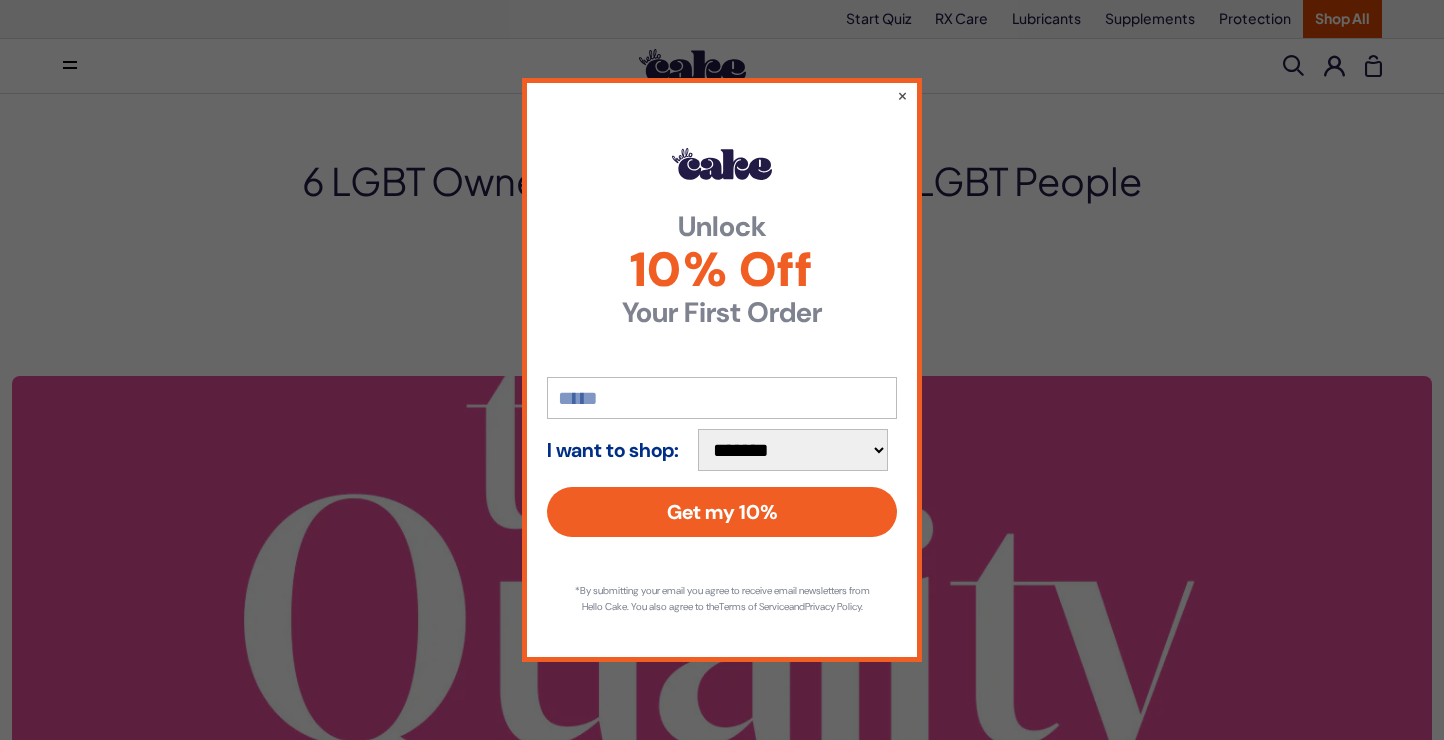 scroll, scrollTop: 0, scrollLeft: 0, axis: both 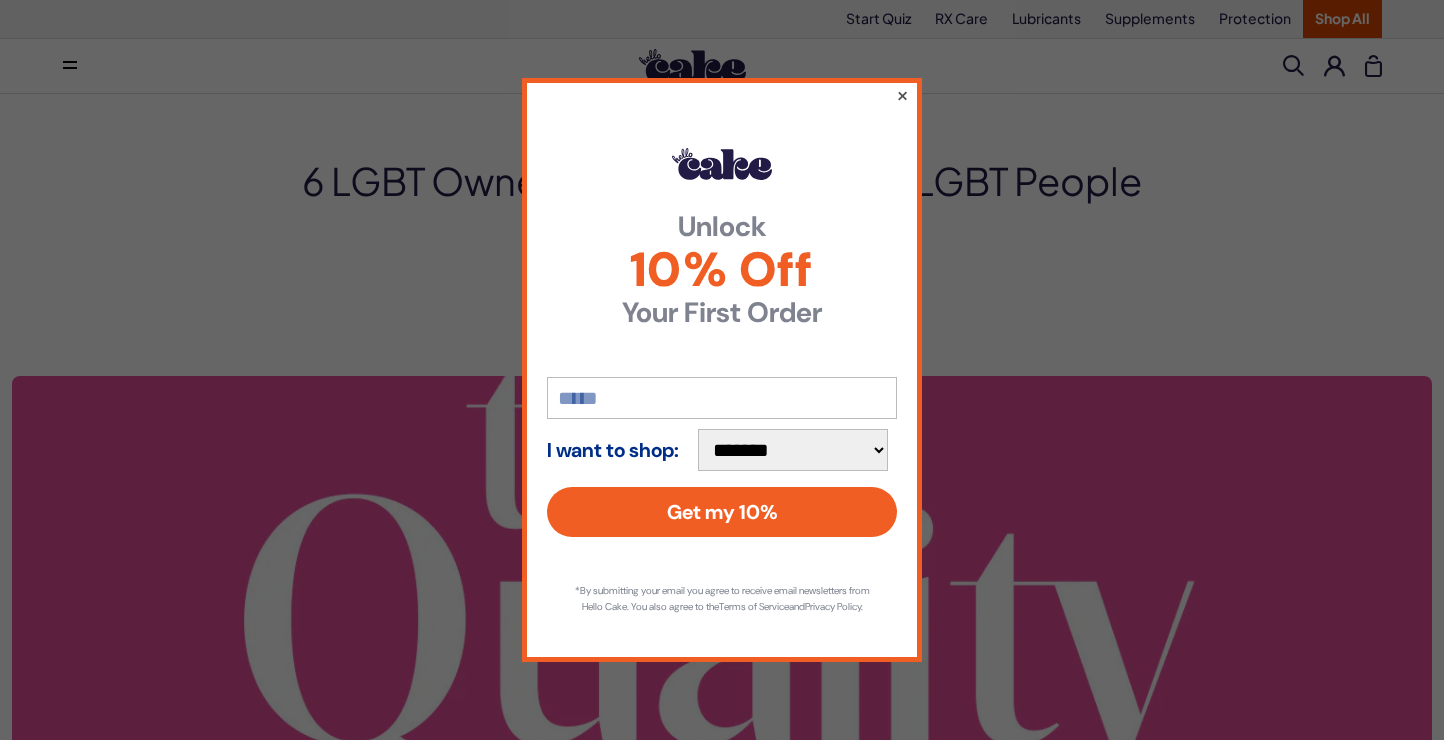 click on "×" at bounding box center (902, 95) 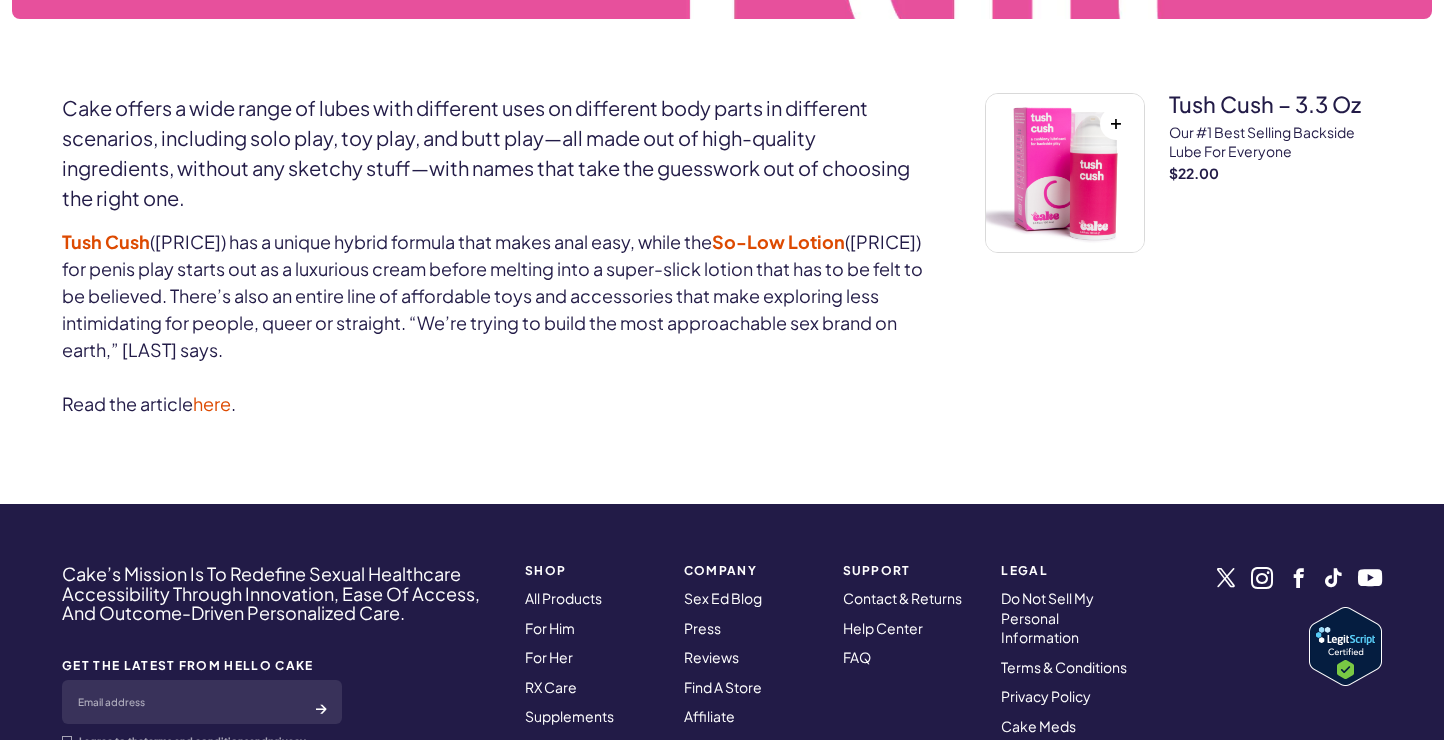 scroll, scrollTop: 967, scrollLeft: 0, axis: vertical 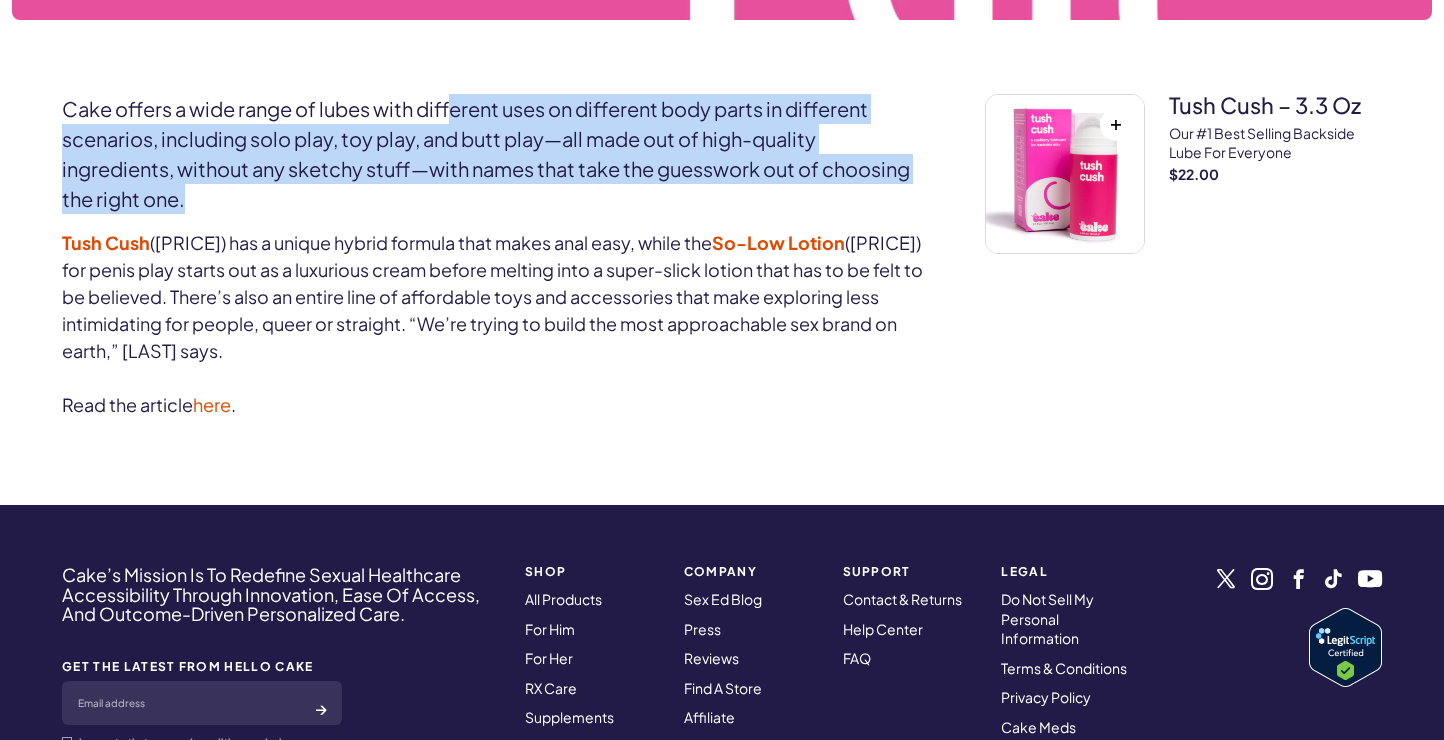 drag, startPoint x: 449, startPoint y: 199, endPoint x: 457, endPoint y: 100, distance: 99.32271 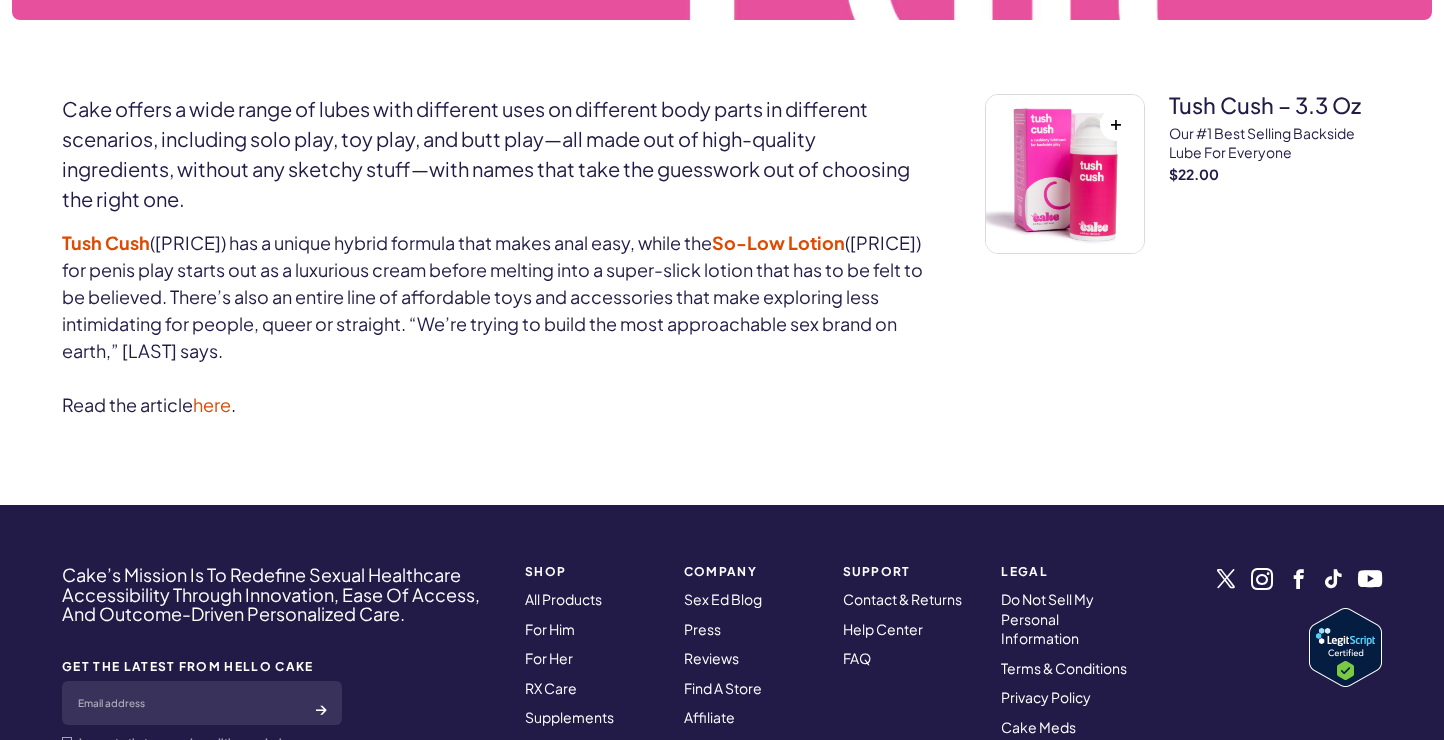 click on "Tush Cush" at bounding box center [106, 242] 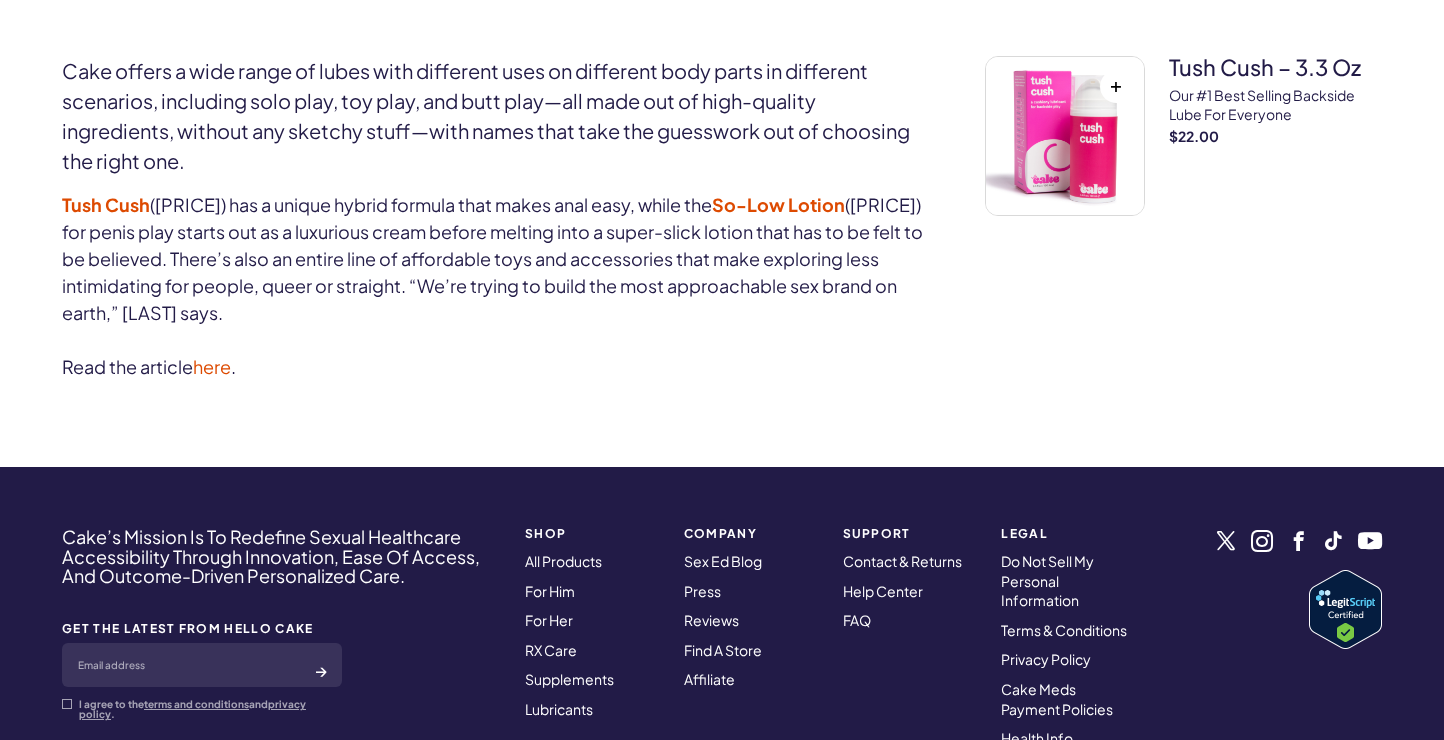 scroll, scrollTop: 1072, scrollLeft: 0, axis: vertical 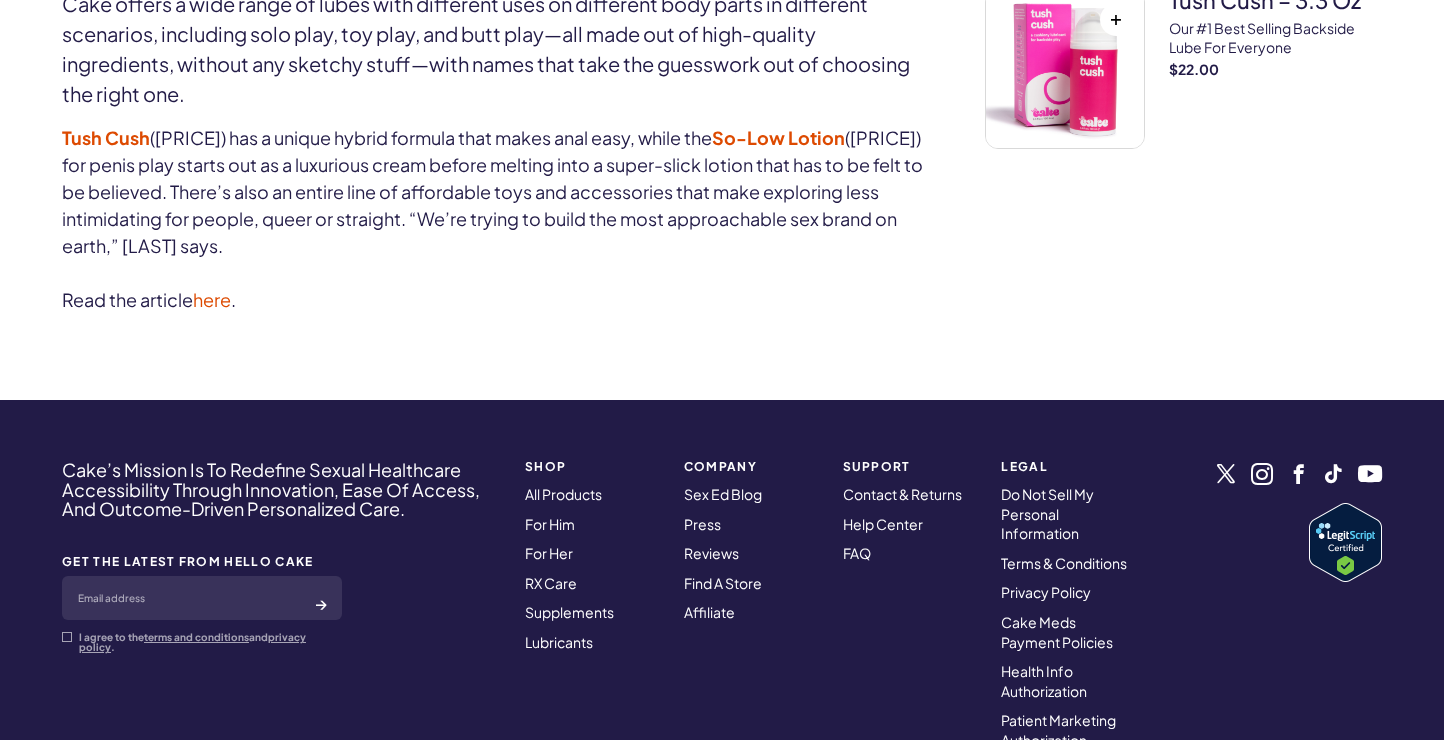 click on "here" at bounding box center (212, 299) 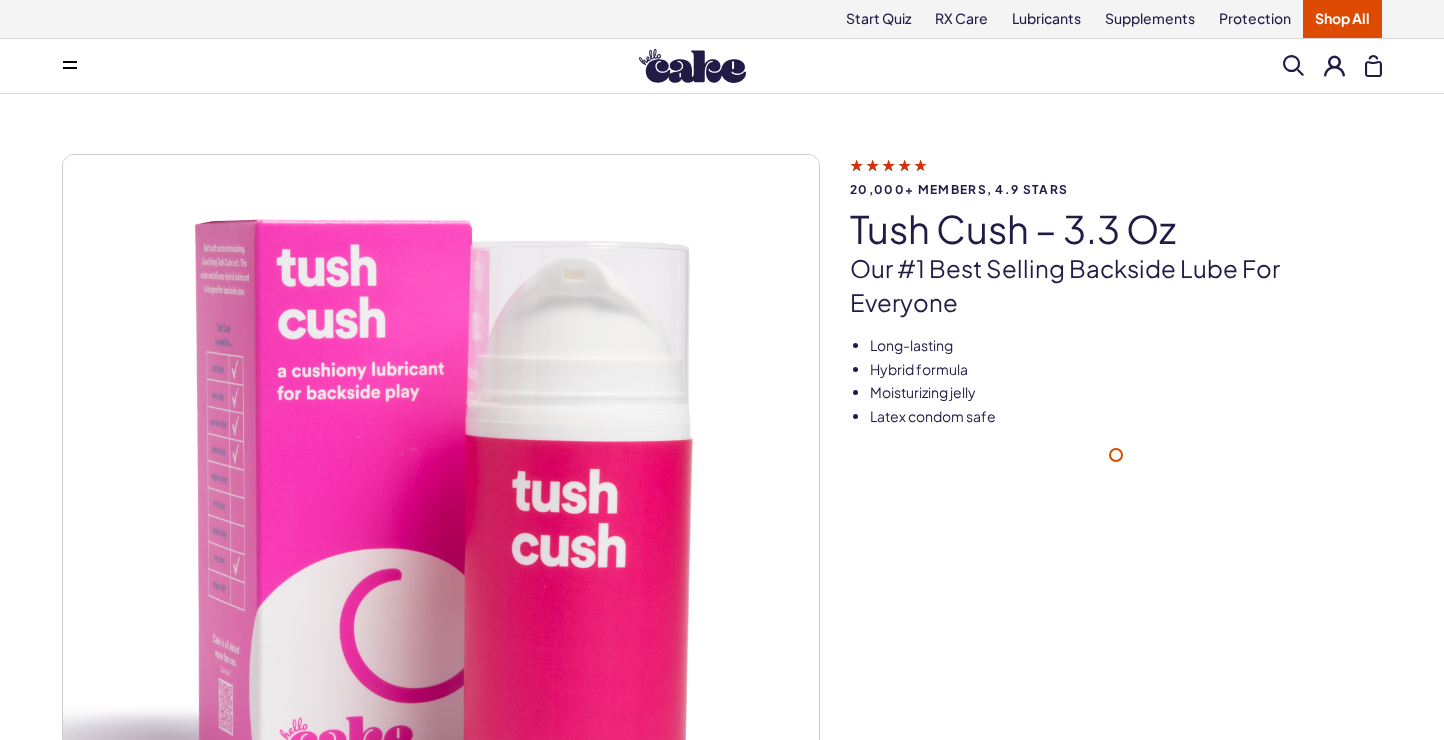 scroll, scrollTop: 0, scrollLeft: 0, axis: both 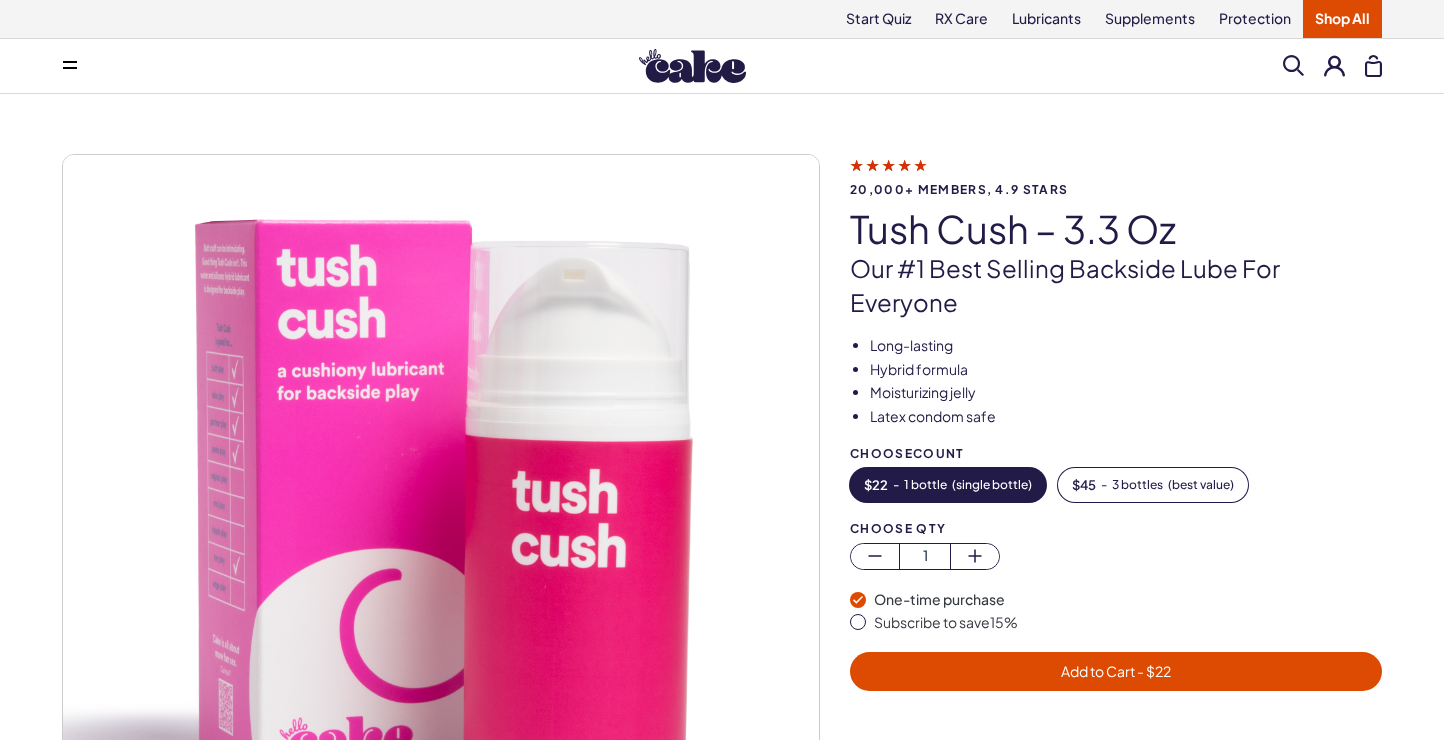 click at bounding box center [692, 66] 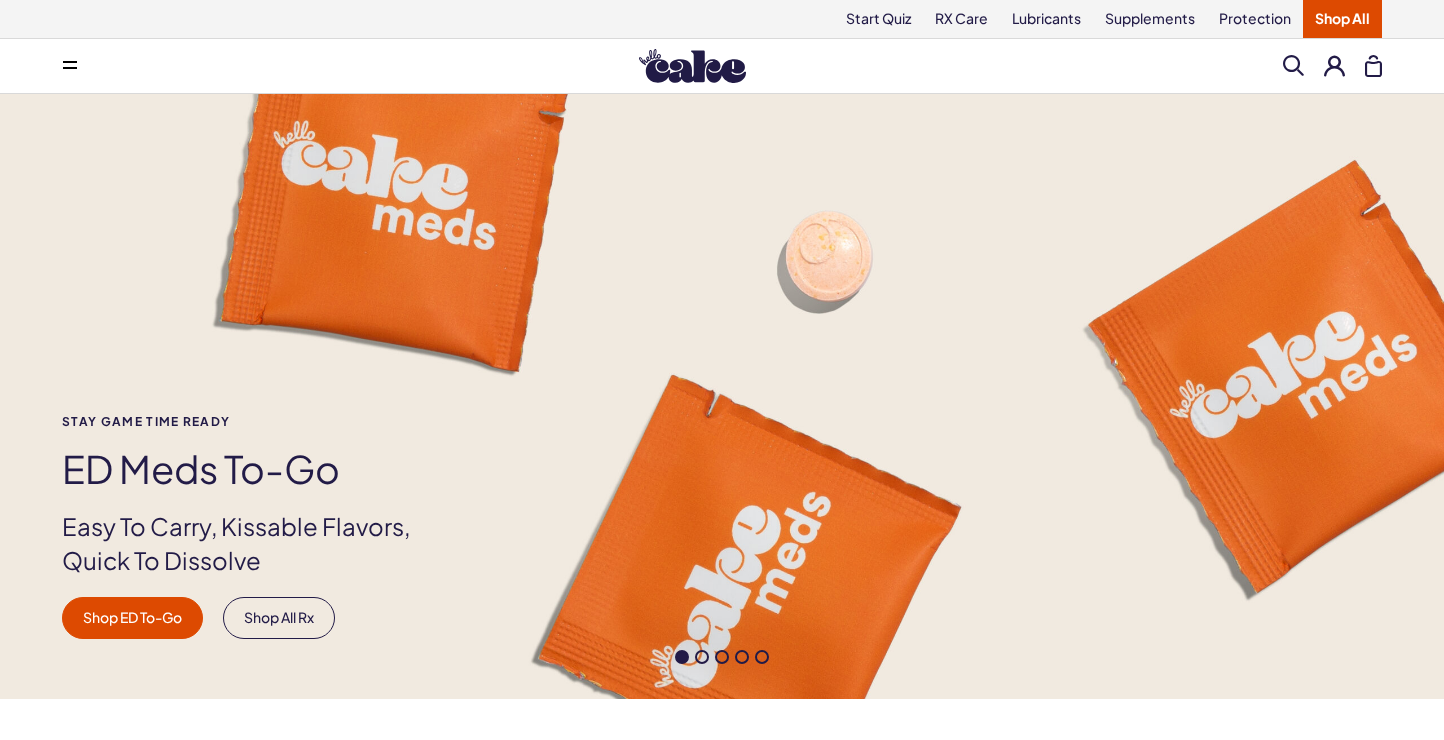 scroll, scrollTop: 0, scrollLeft: 0, axis: both 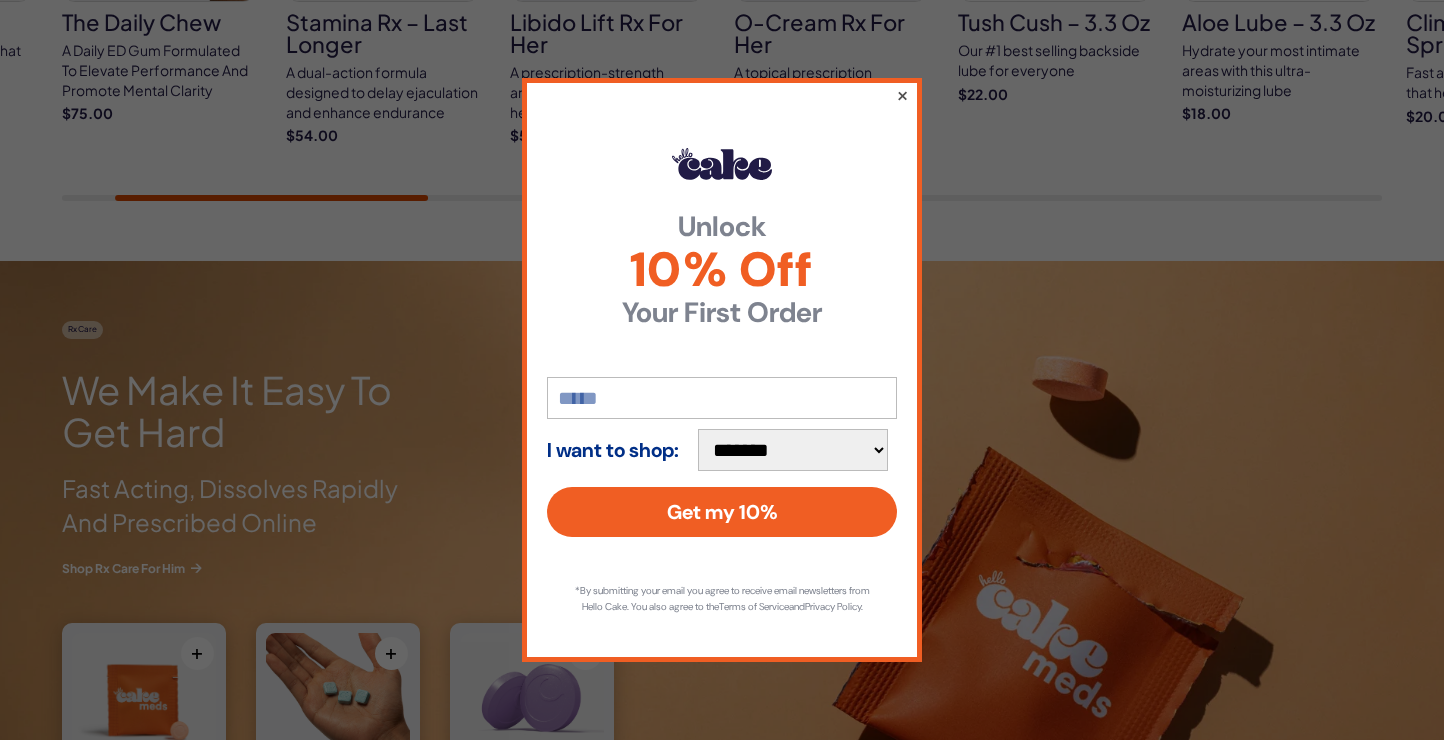 click on "×" at bounding box center (902, 95) 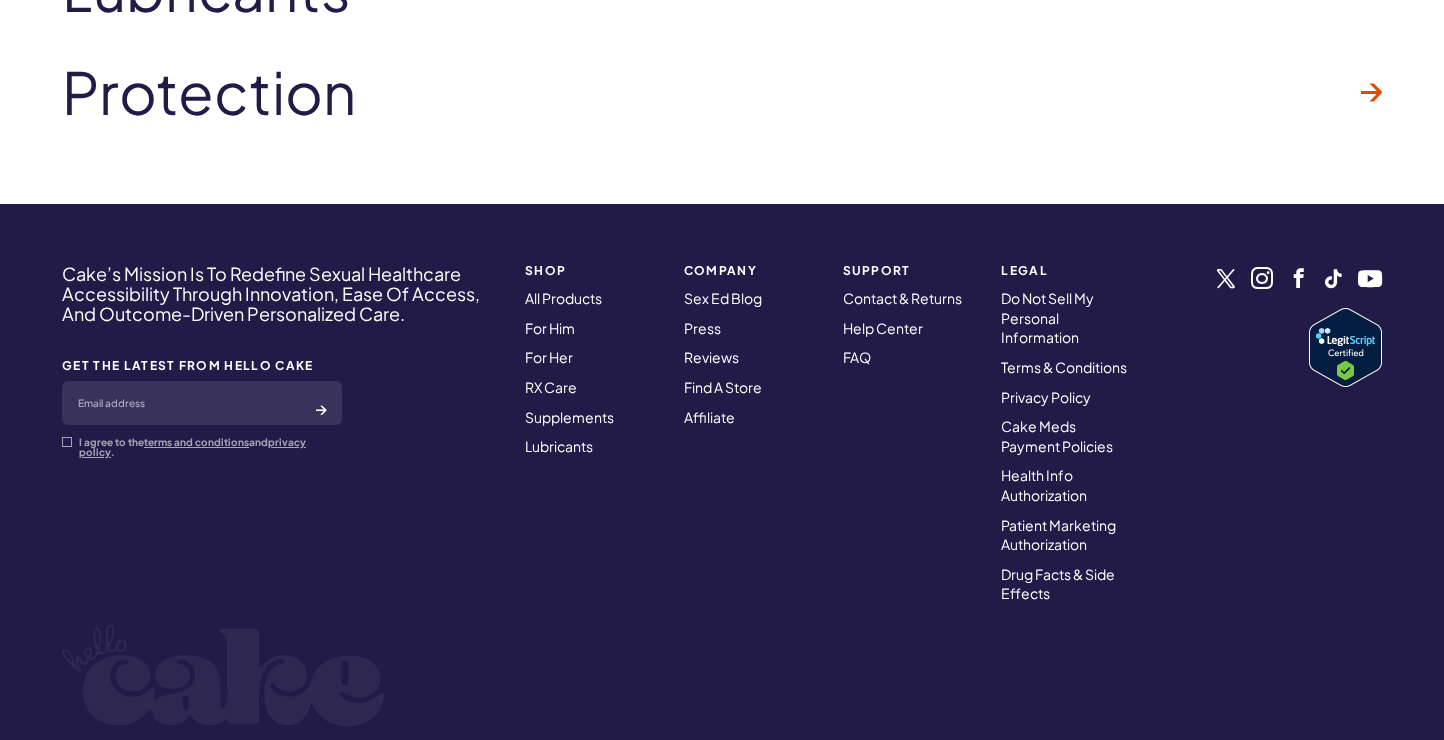 scroll, scrollTop: 6328, scrollLeft: 0, axis: vertical 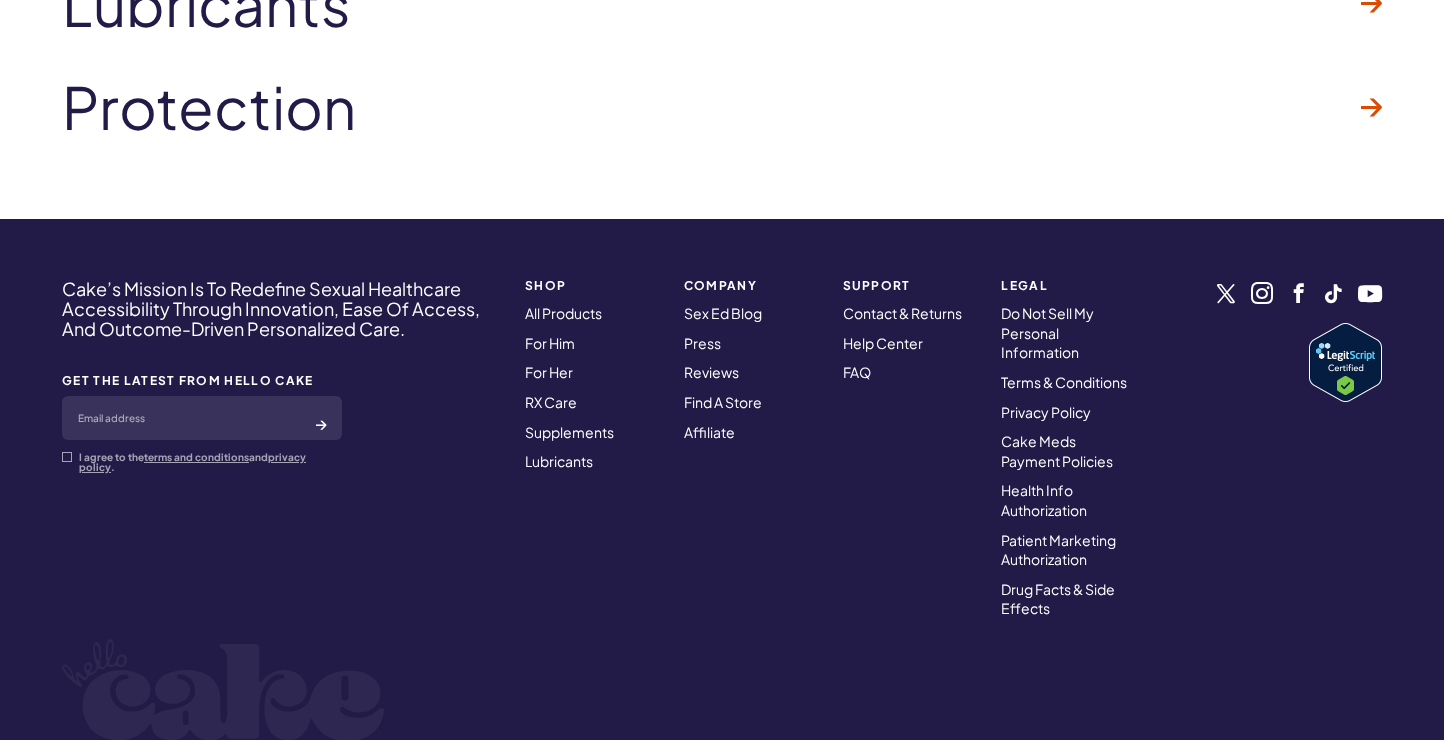 click on "FAQ" at bounding box center (857, 372) 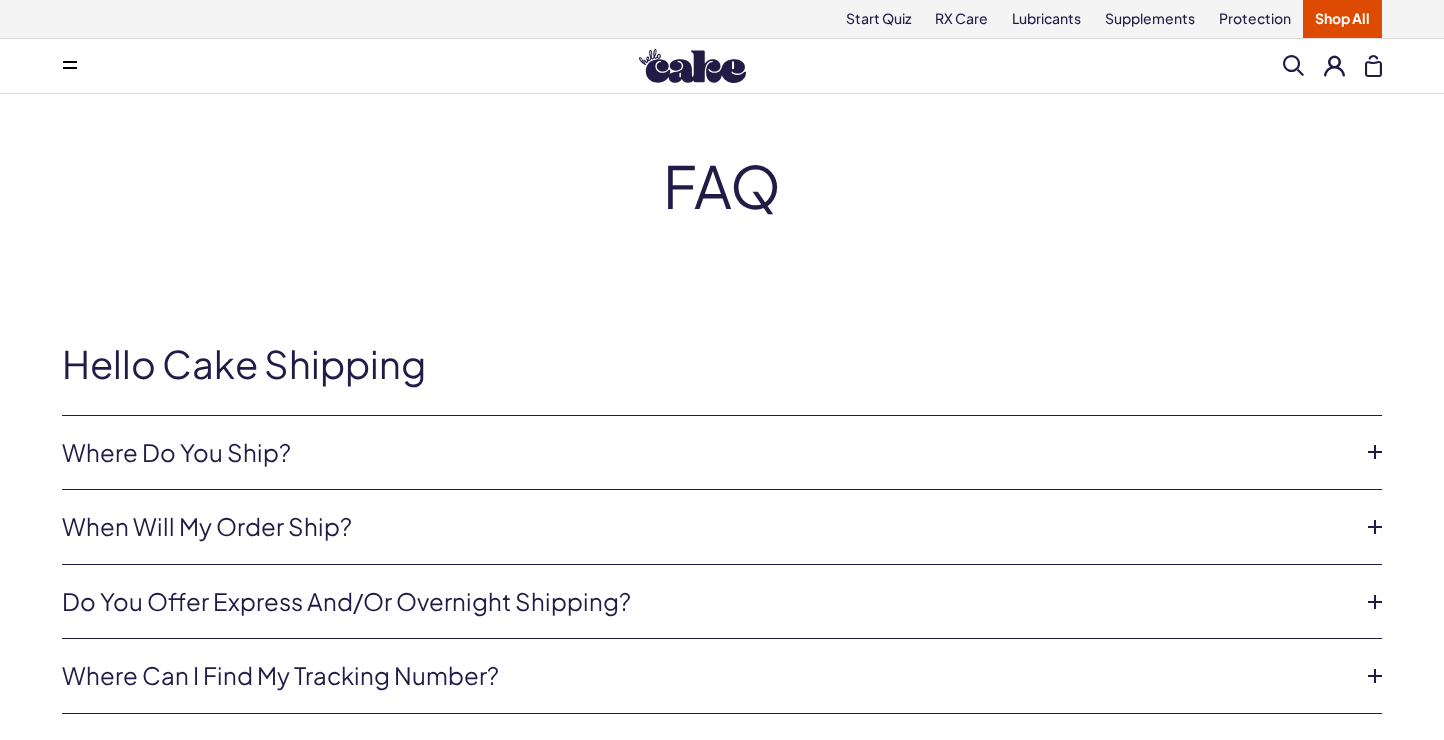 scroll, scrollTop: 0, scrollLeft: 0, axis: both 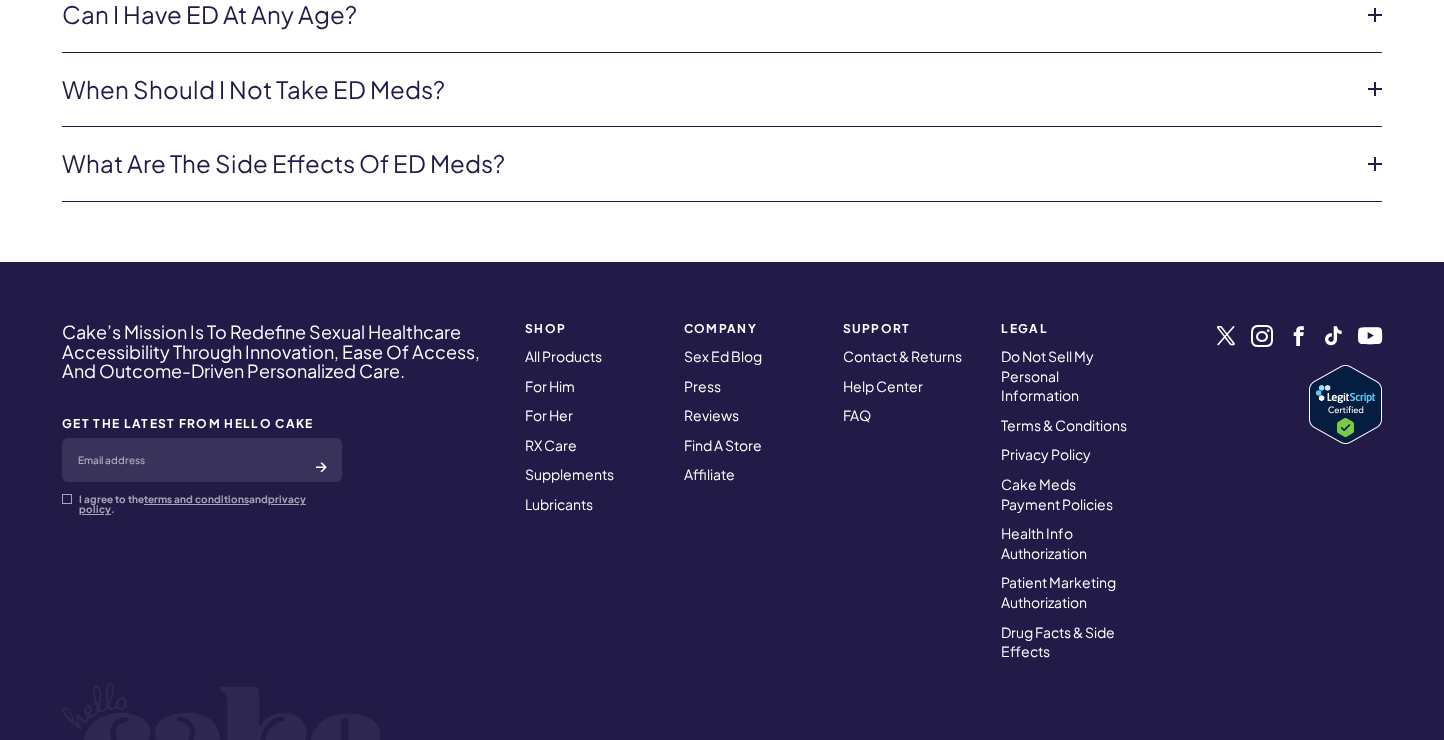 click on "All Products" at bounding box center (563, 356) 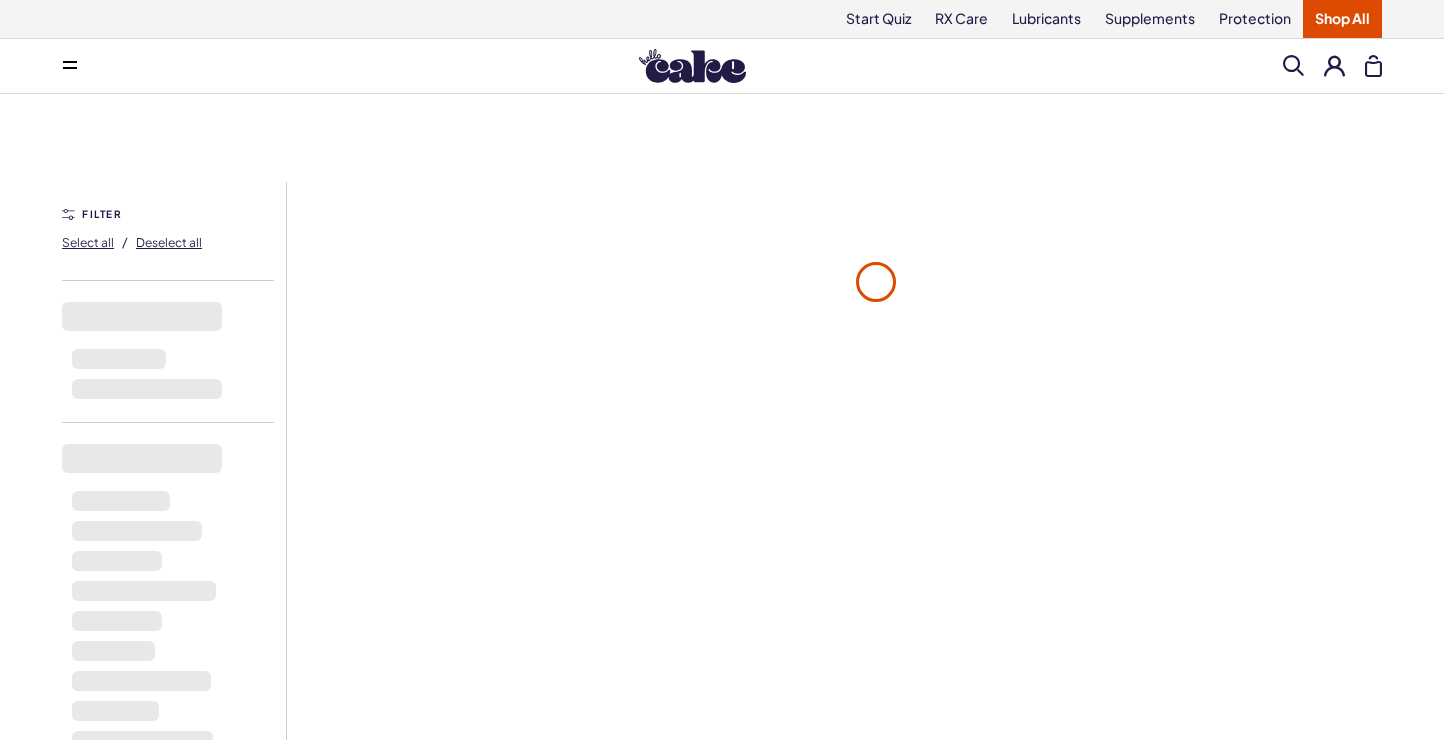 scroll, scrollTop: 0, scrollLeft: 0, axis: both 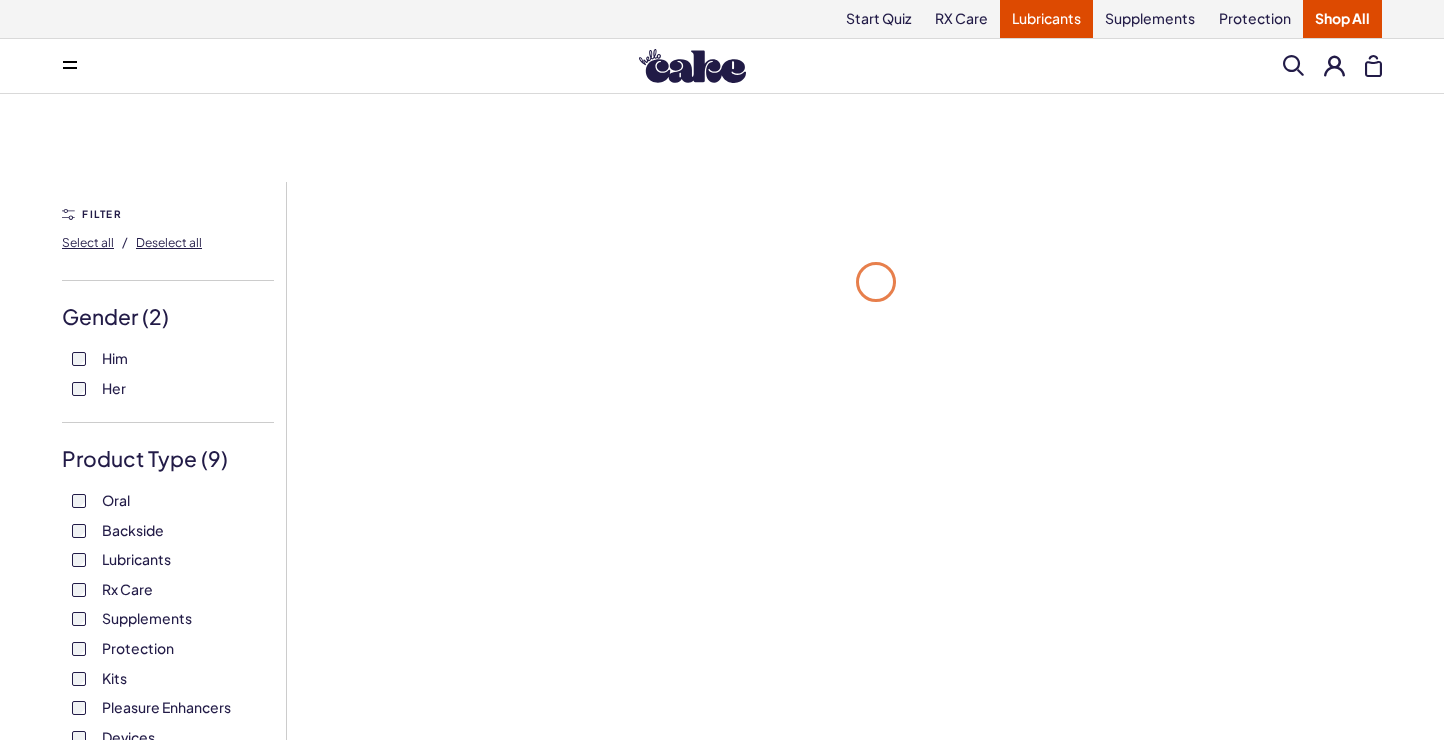 click on "Lubricants" at bounding box center [1046, 19] 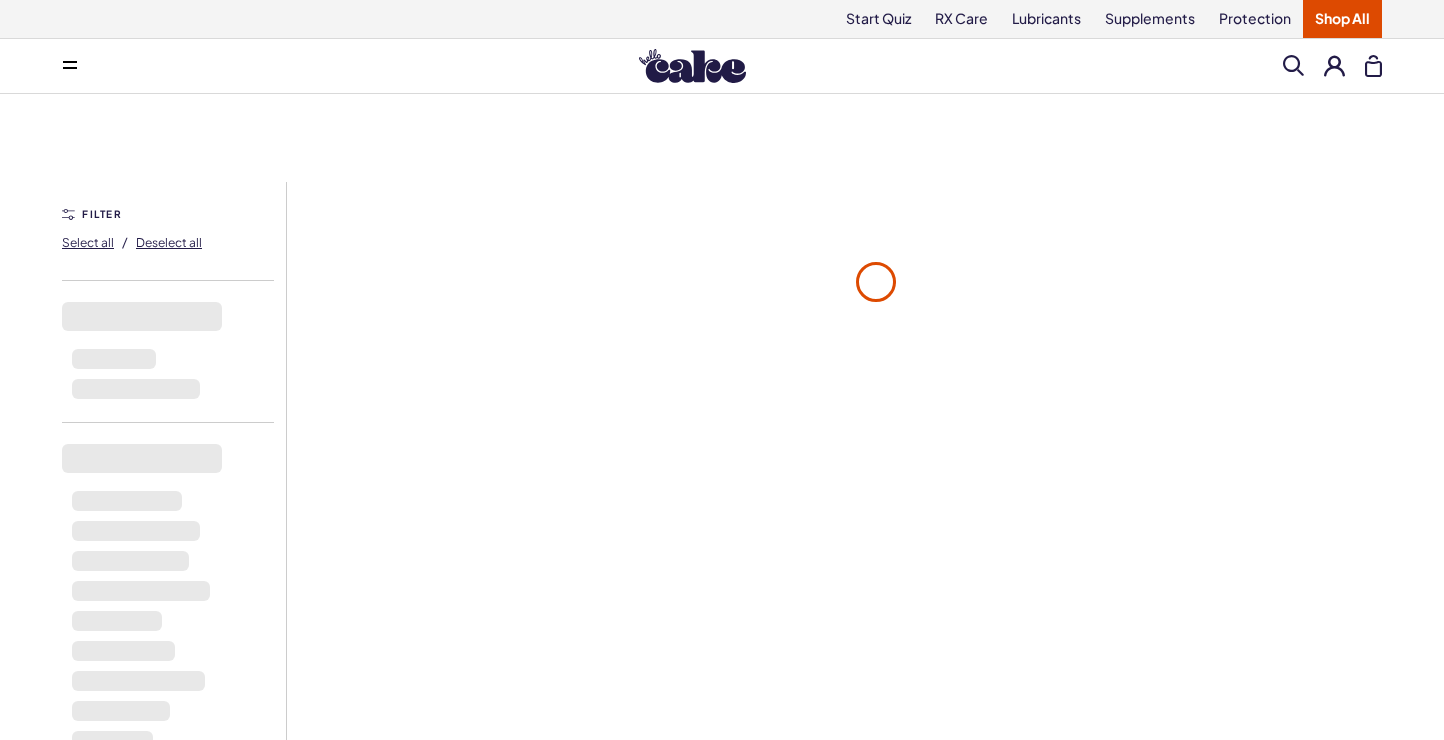 scroll, scrollTop: 0, scrollLeft: 0, axis: both 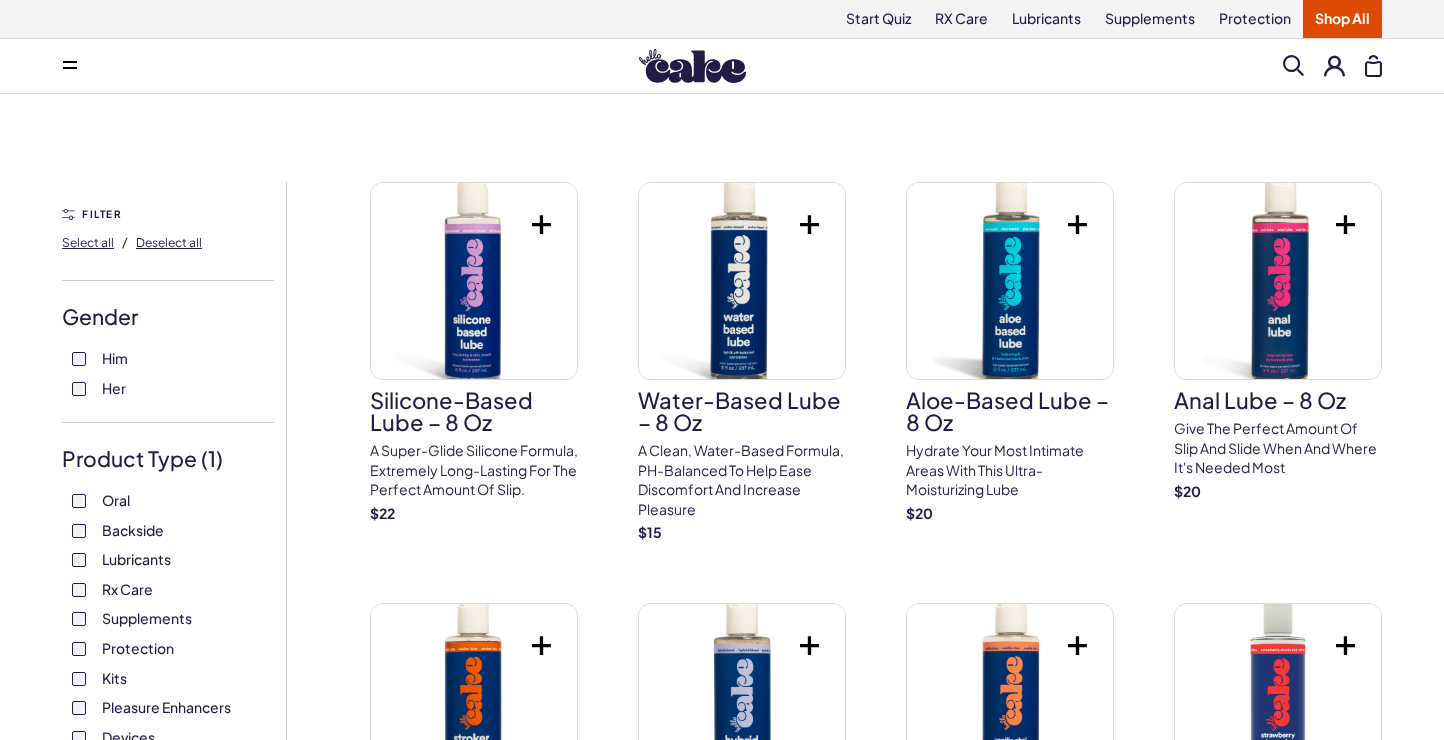 click at bounding box center (70, 66) 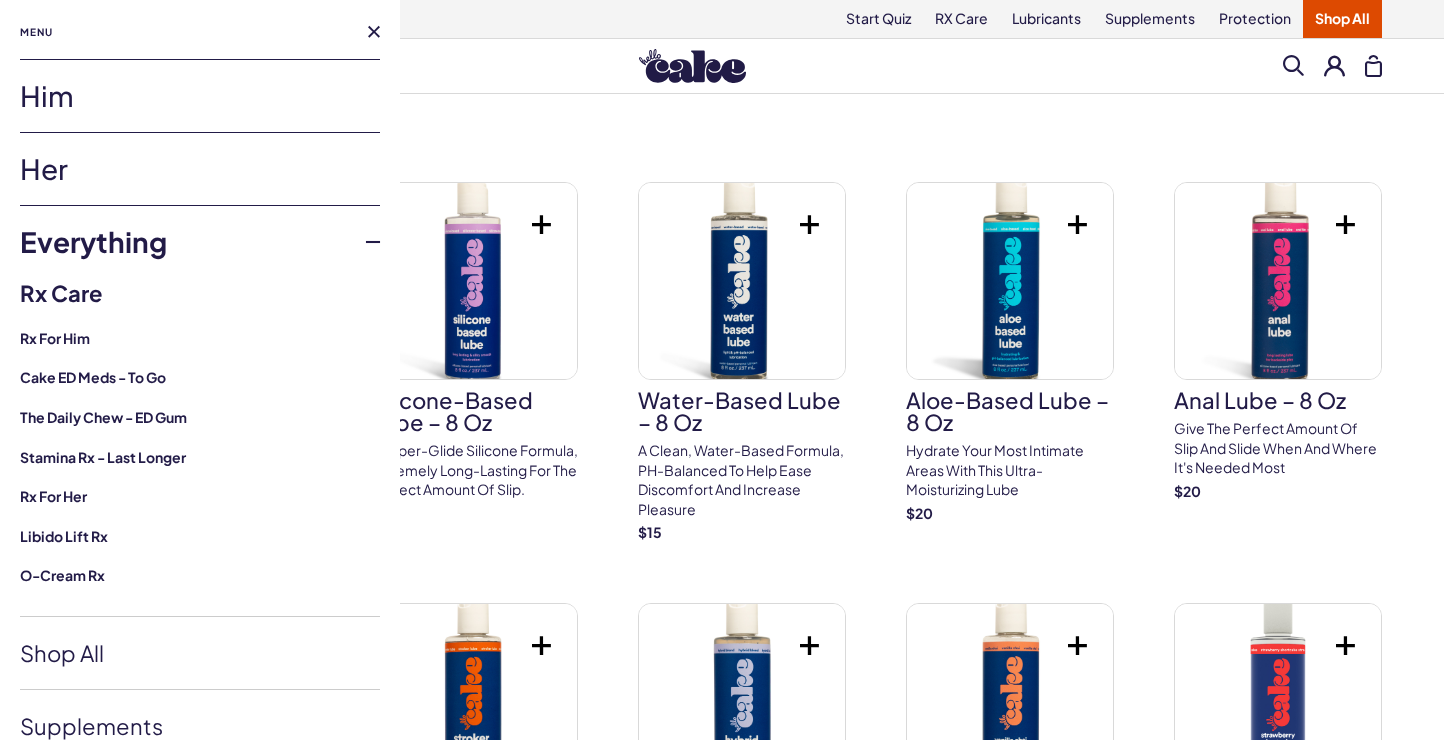 scroll, scrollTop: 494, scrollLeft: 0, axis: vertical 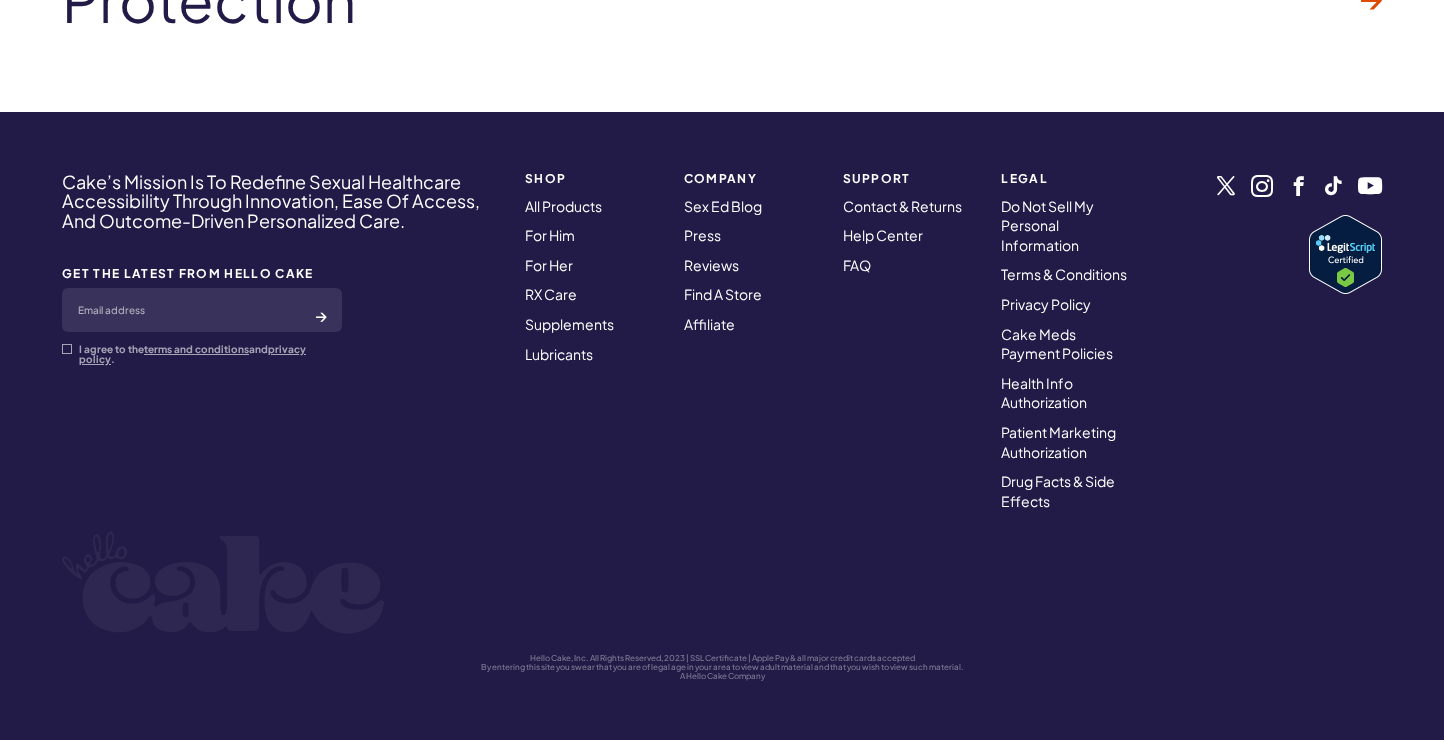 click on "Find A Store" at bounding box center (723, 294) 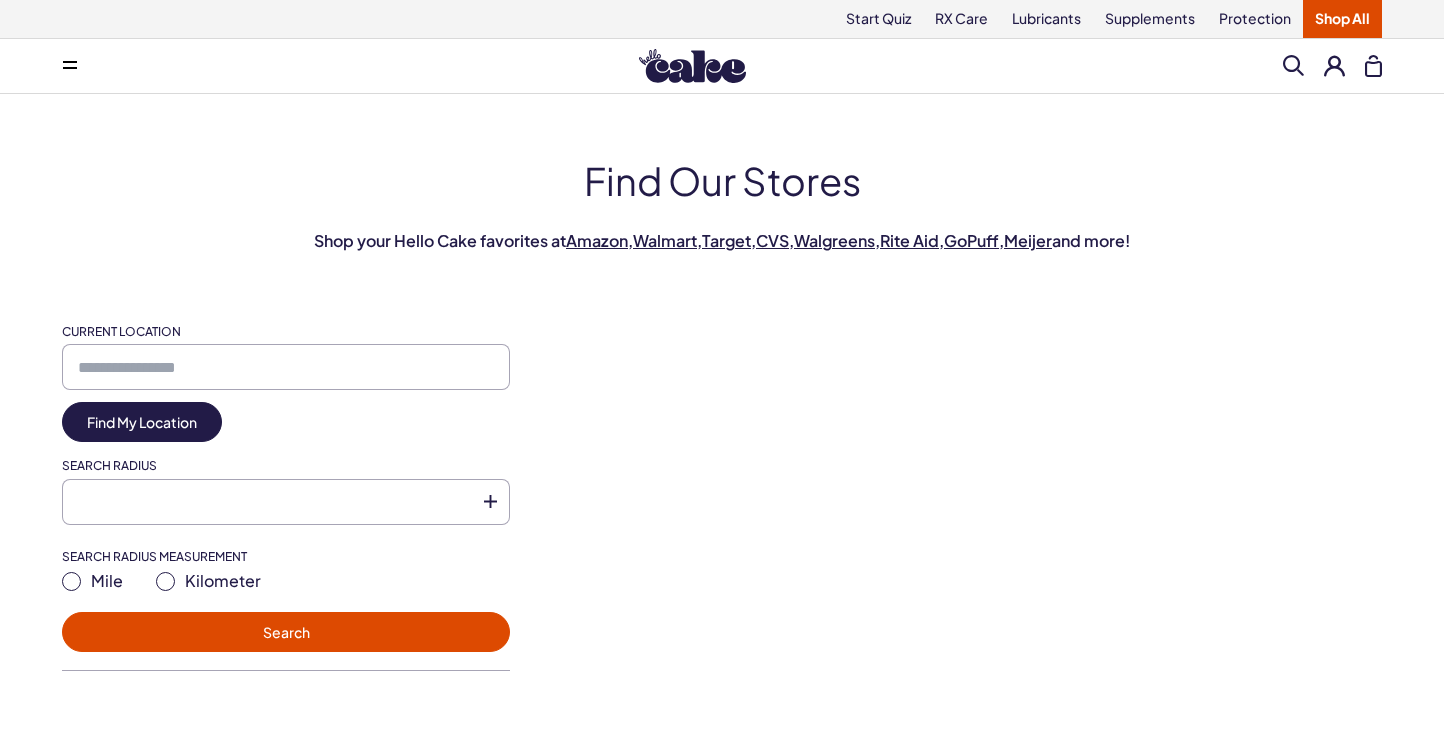 scroll, scrollTop: 0, scrollLeft: 0, axis: both 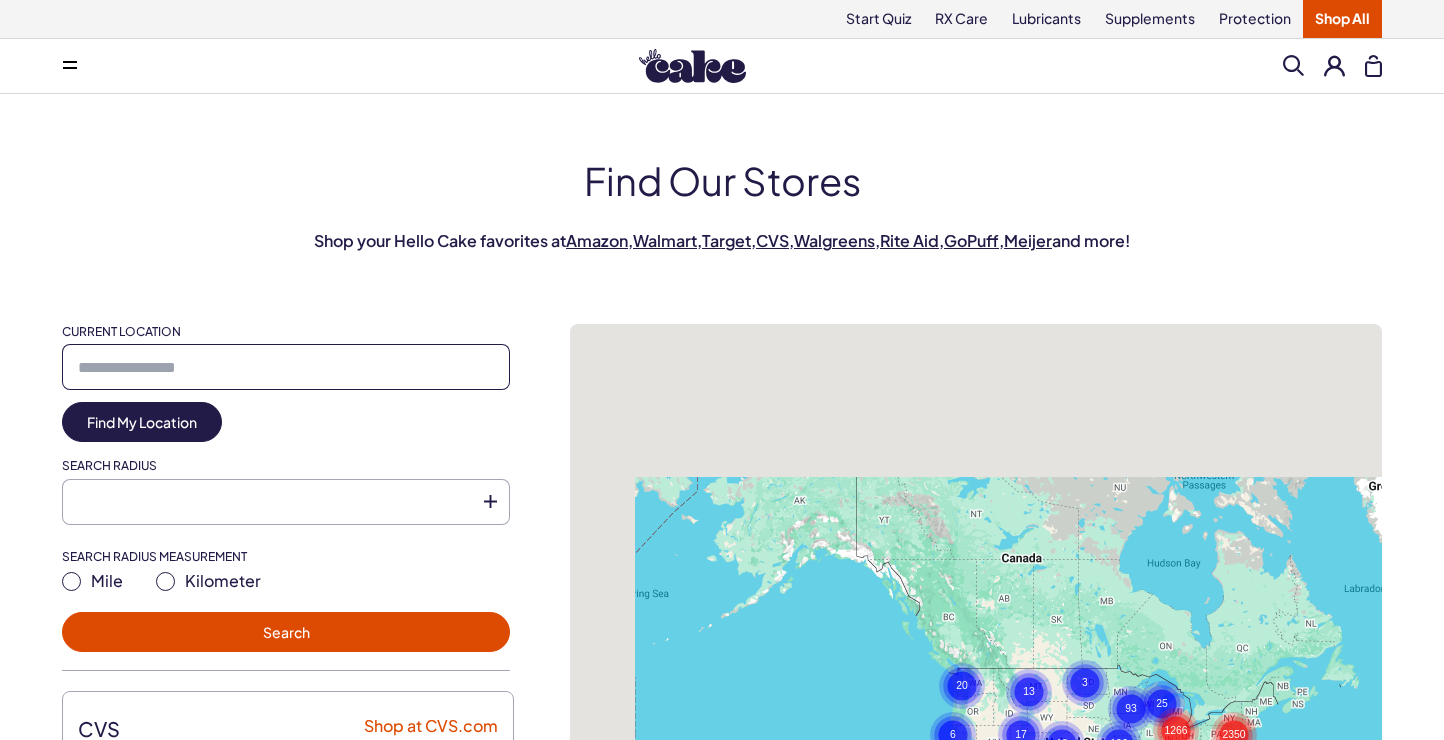 click on "Current Location" at bounding box center (286, 367) 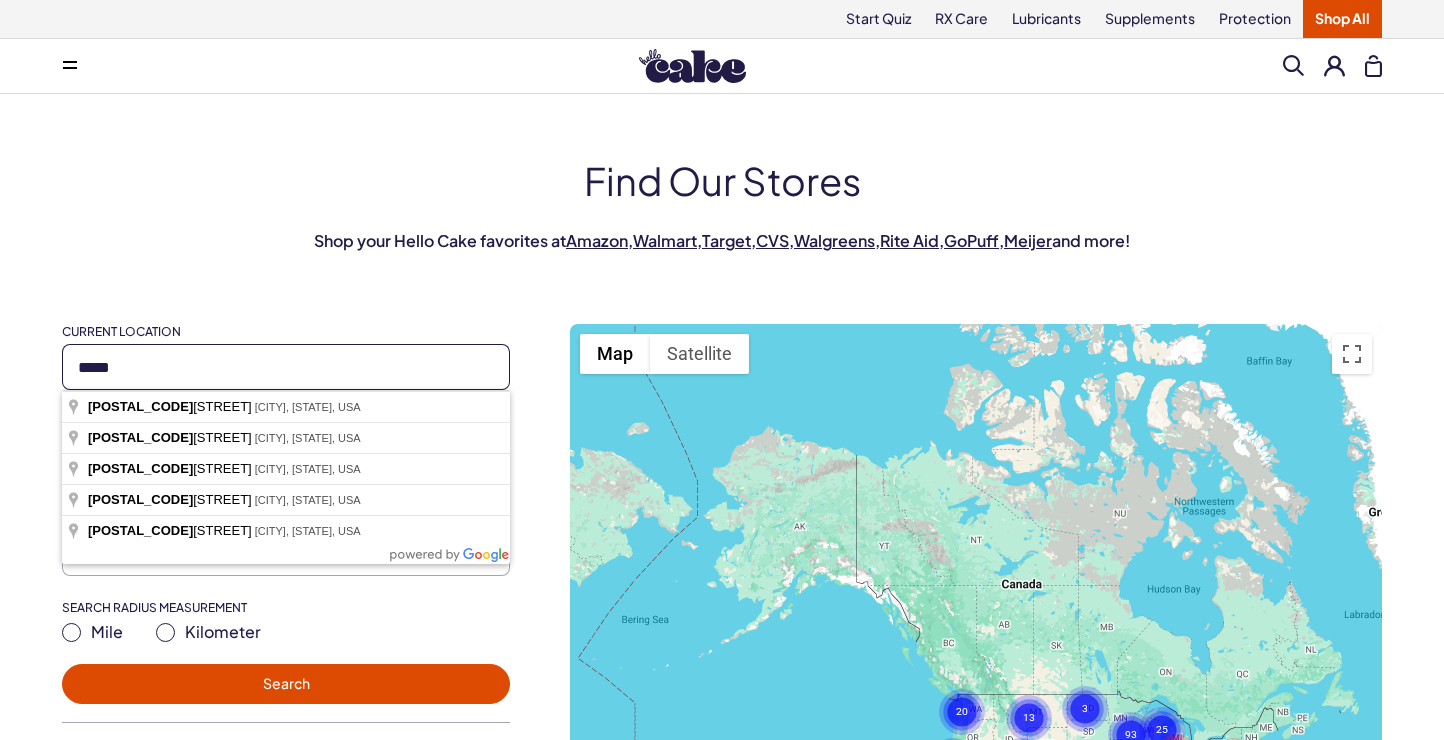 click on "*****" at bounding box center [286, 367] 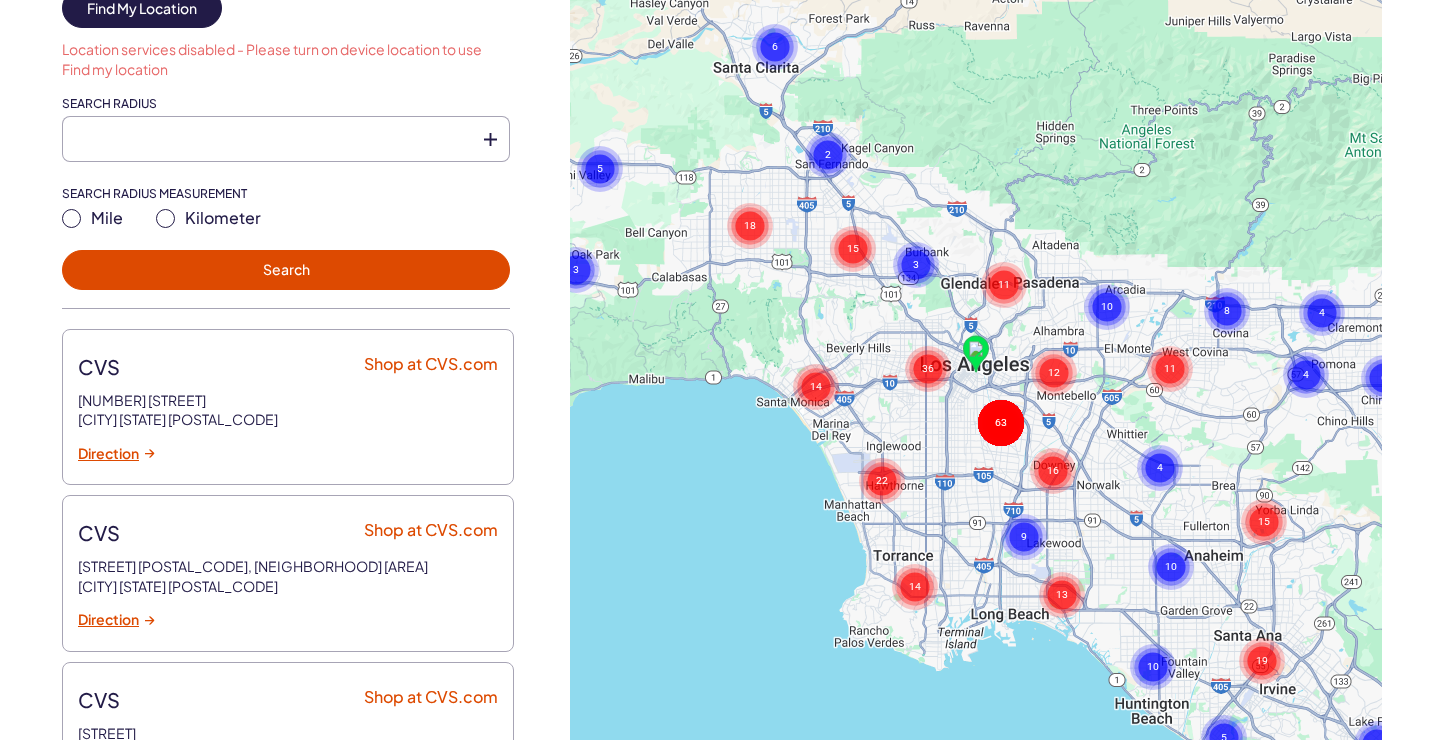 scroll, scrollTop: 566, scrollLeft: 0, axis: vertical 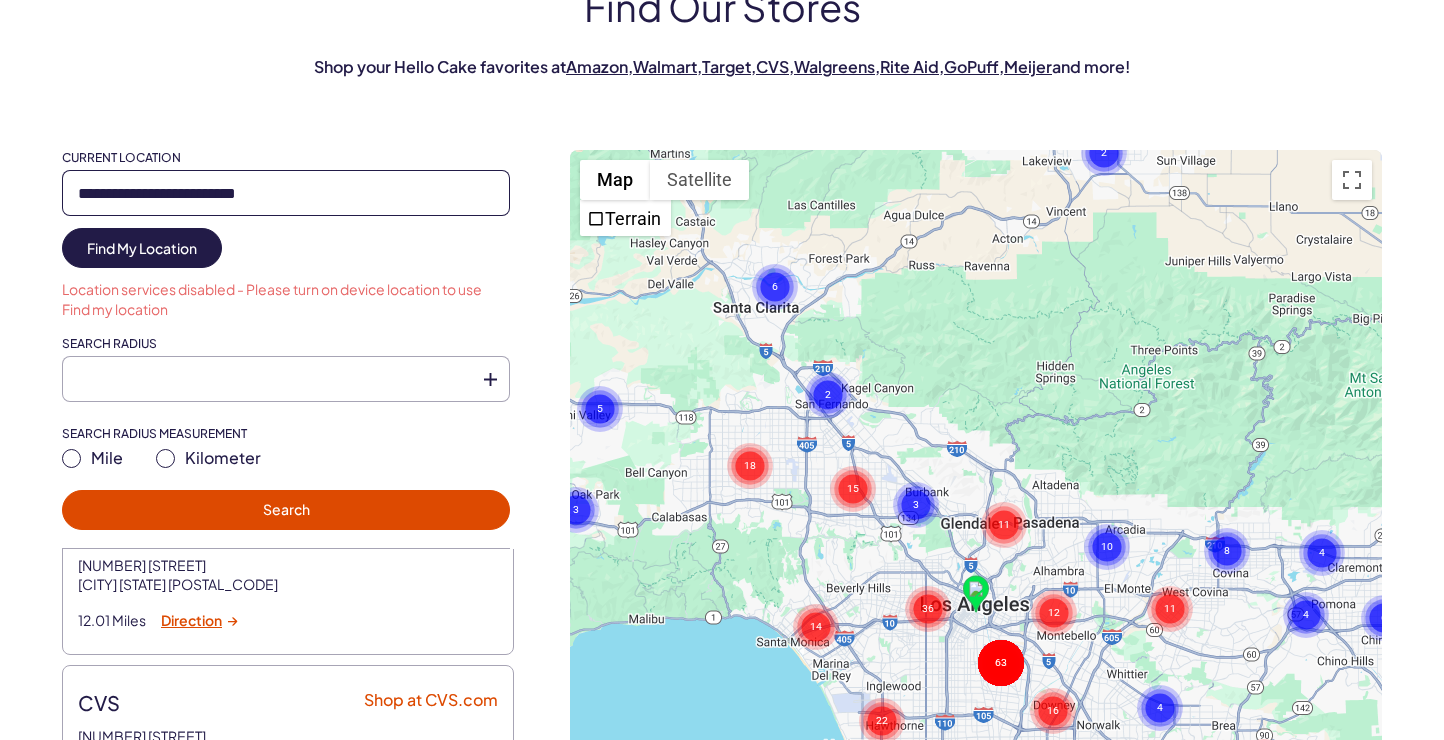 drag, startPoint x: 336, startPoint y: 210, endPoint x: 188, endPoint y: 179, distance: 151.21178 